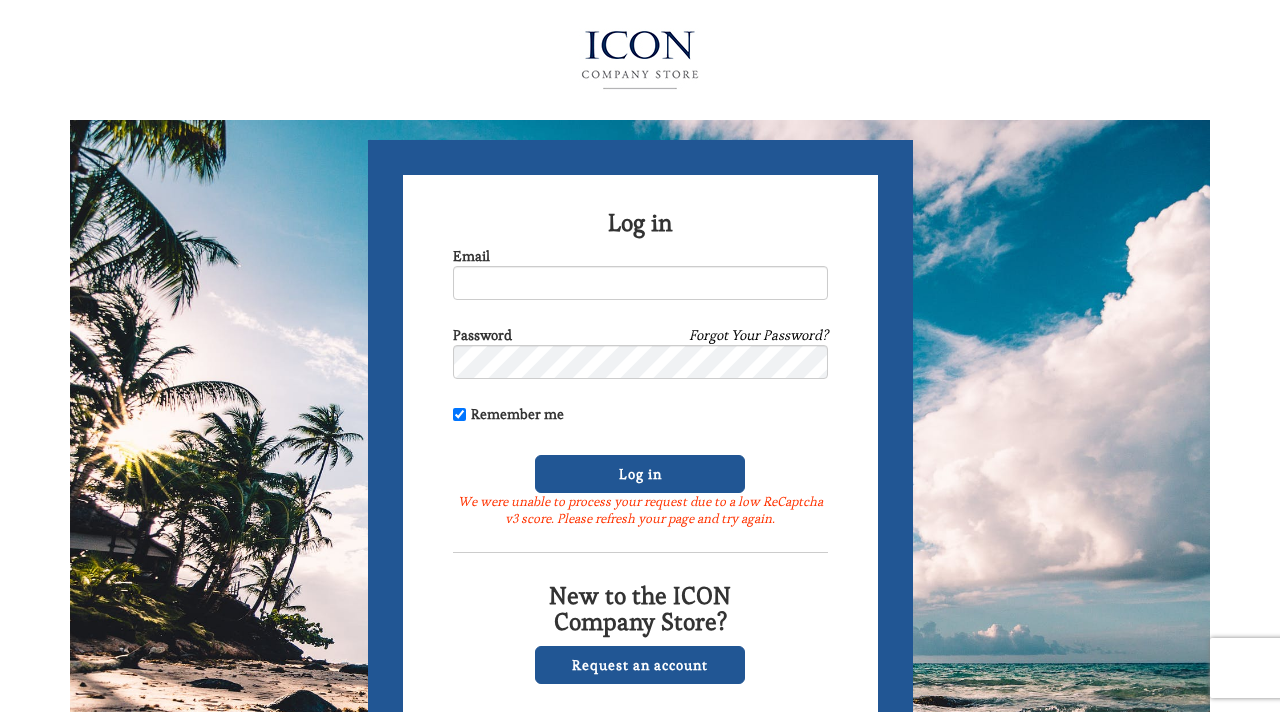 scroll, scrollTop: 0, scrollLeft: 0, axis: both 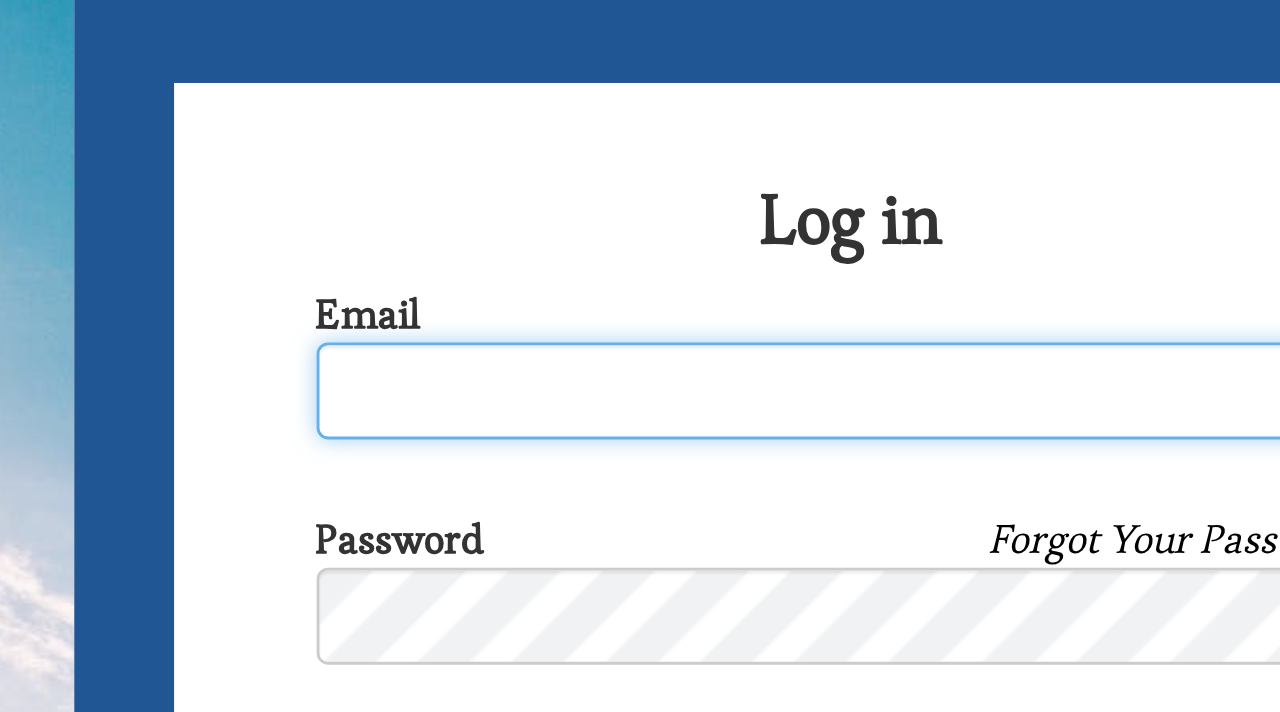 click on "Email" at bounding box center (640, 283) 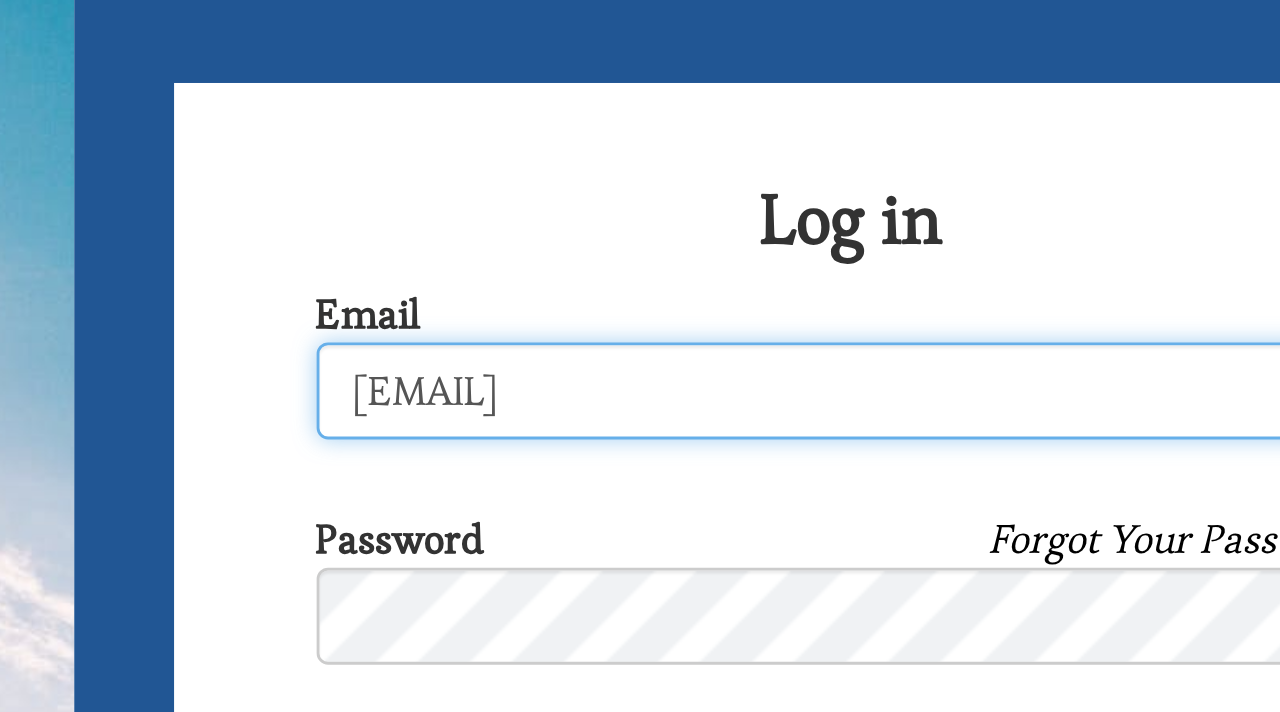 type on "marthaacevedo58@gmail.com" 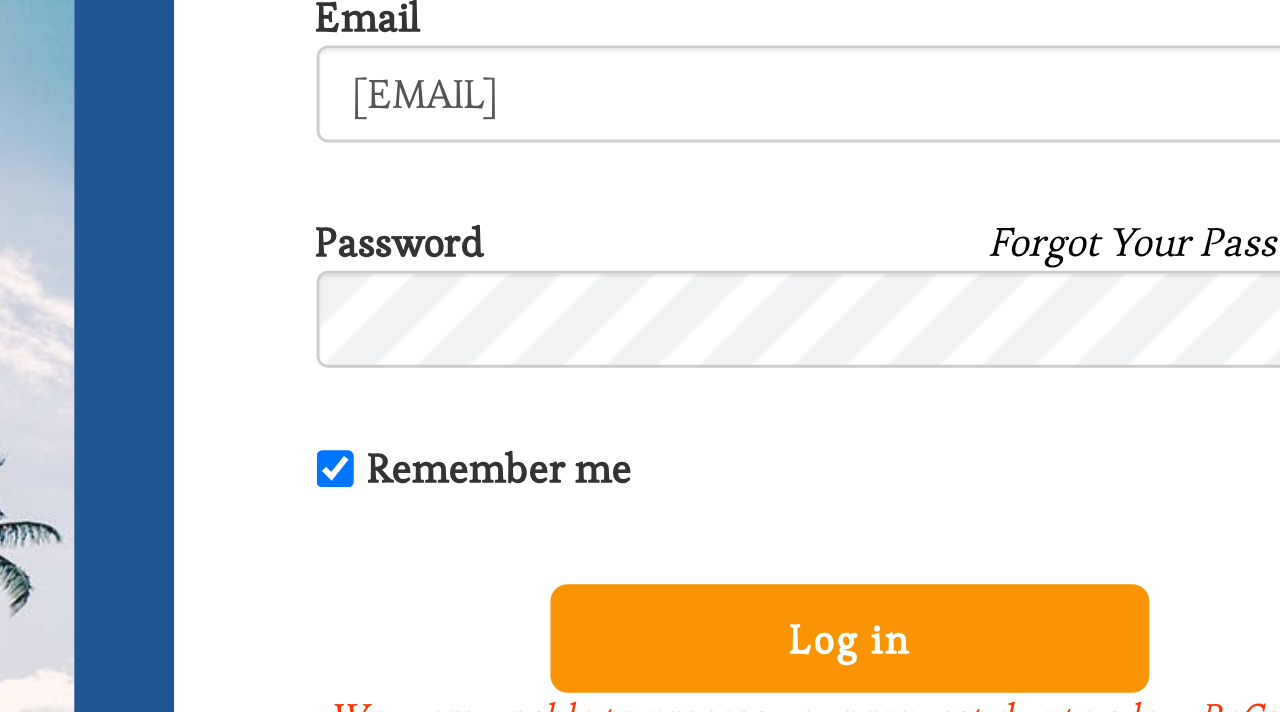 click on "Log in" at bounding box center [640, 474] 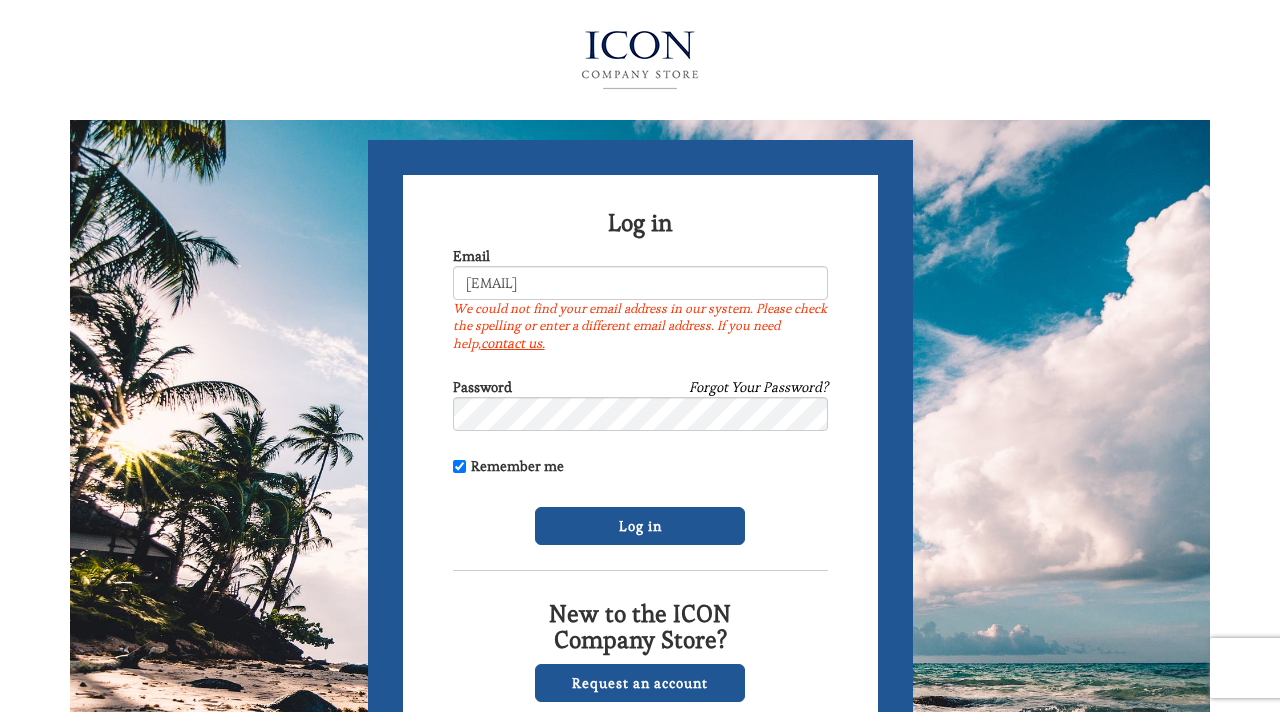 scroll, scrollTop: 0, scrollLeft: 0, axis: both 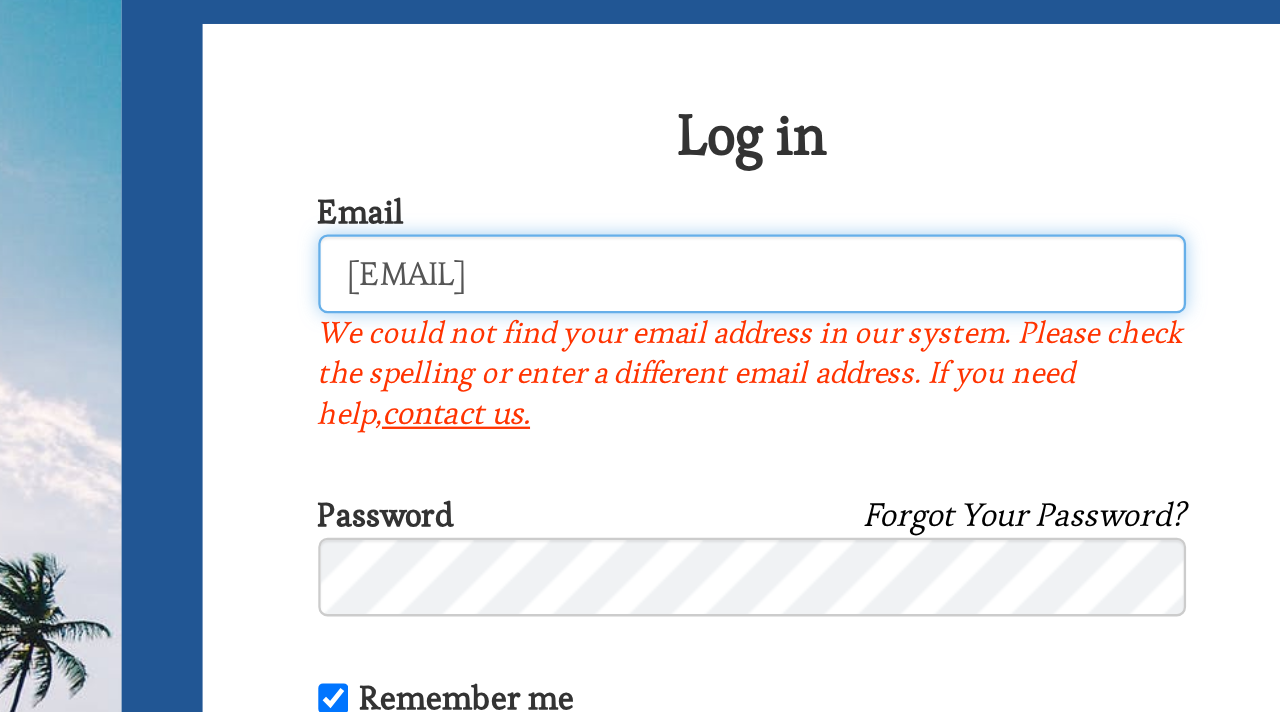 drag, startPoint x: 651, startPoint y: 285, endPoint x: 533, endPoint y: 281, distance: 118.06778 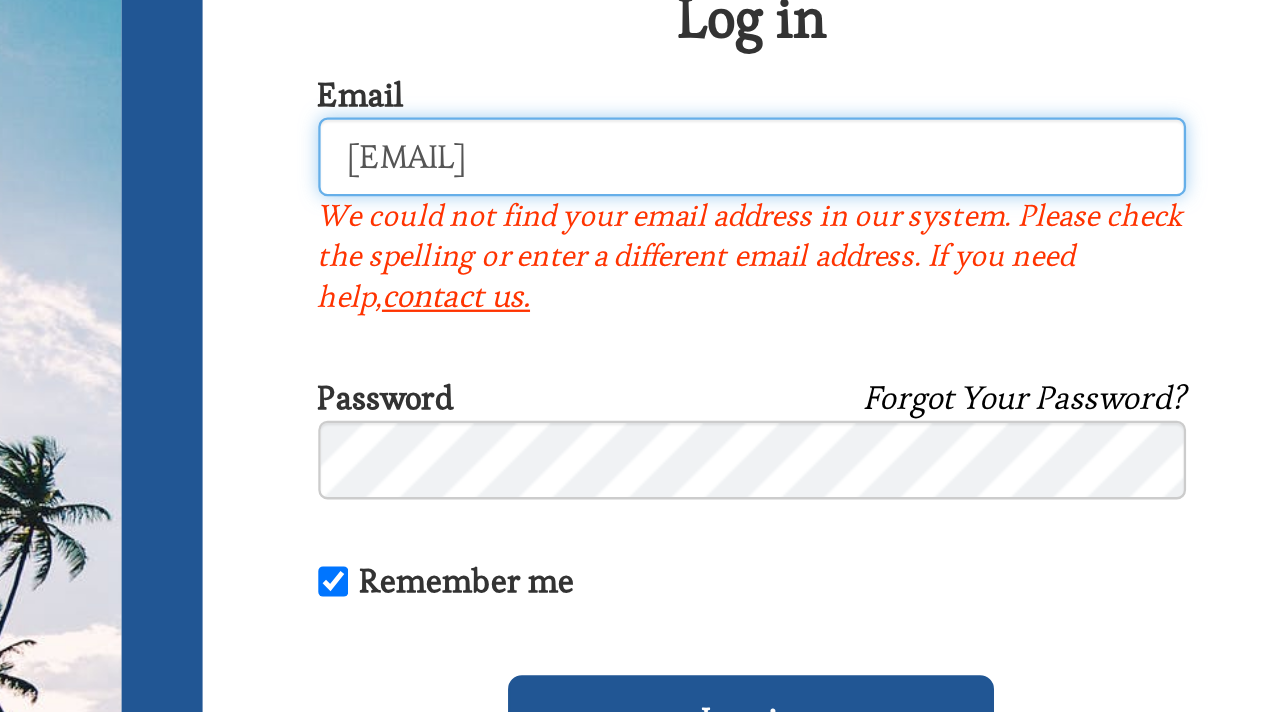 type on "[EMAIL]" 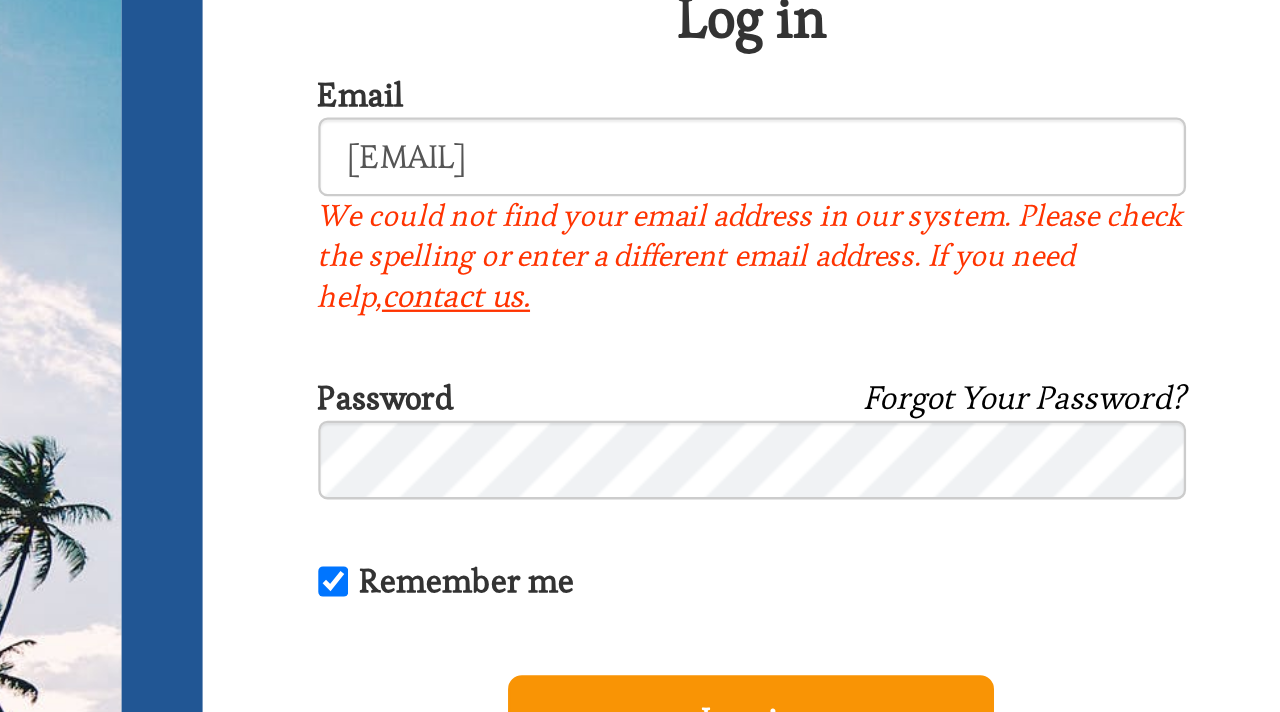 click on "Log in" at bounding box center [640, 526] 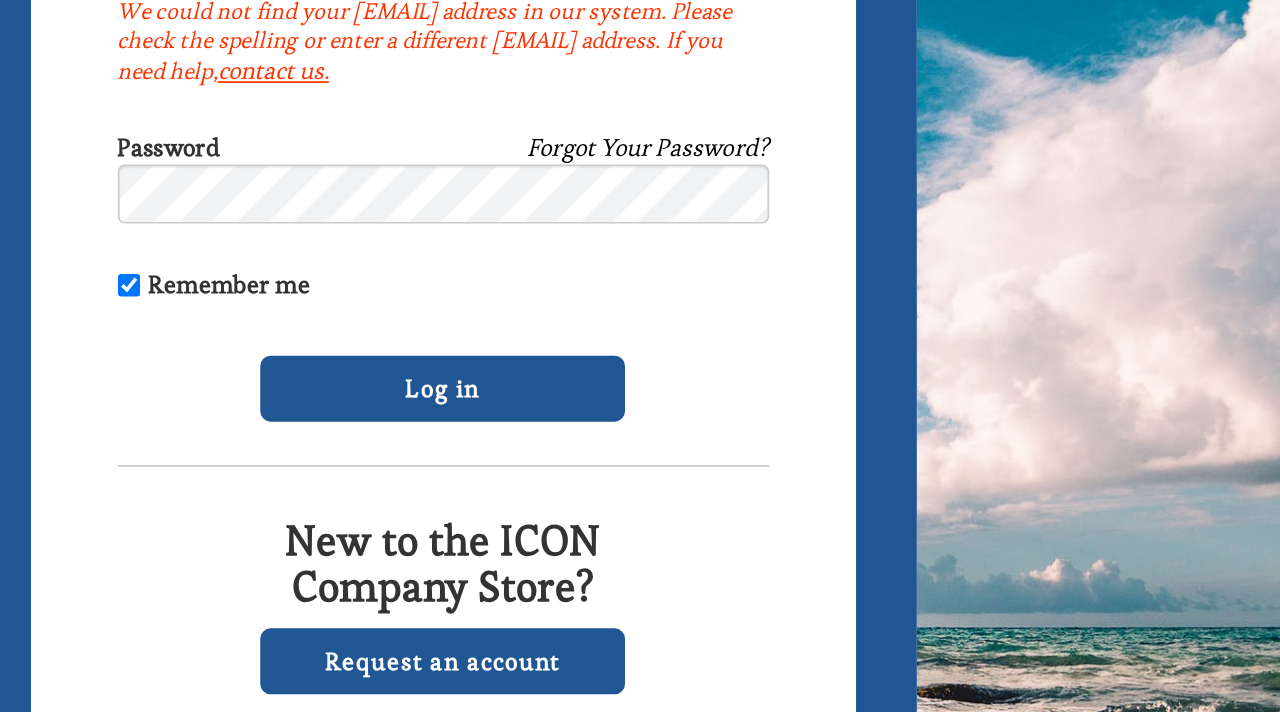 scroll, scrollTop: 0, scrollLeft: 0, axis: both 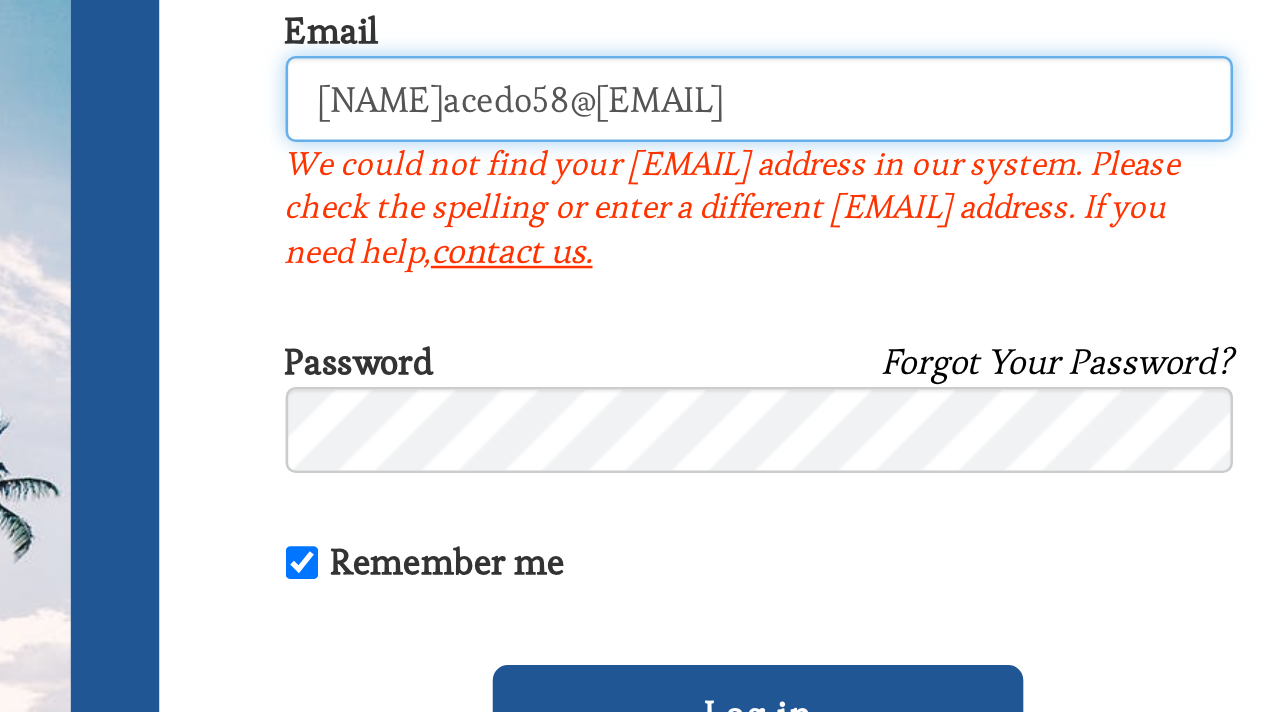 drag, startPoint x: 641, startPoint y: 287, endPoint x: 456, endPoint y: 289, distance: 185.0108 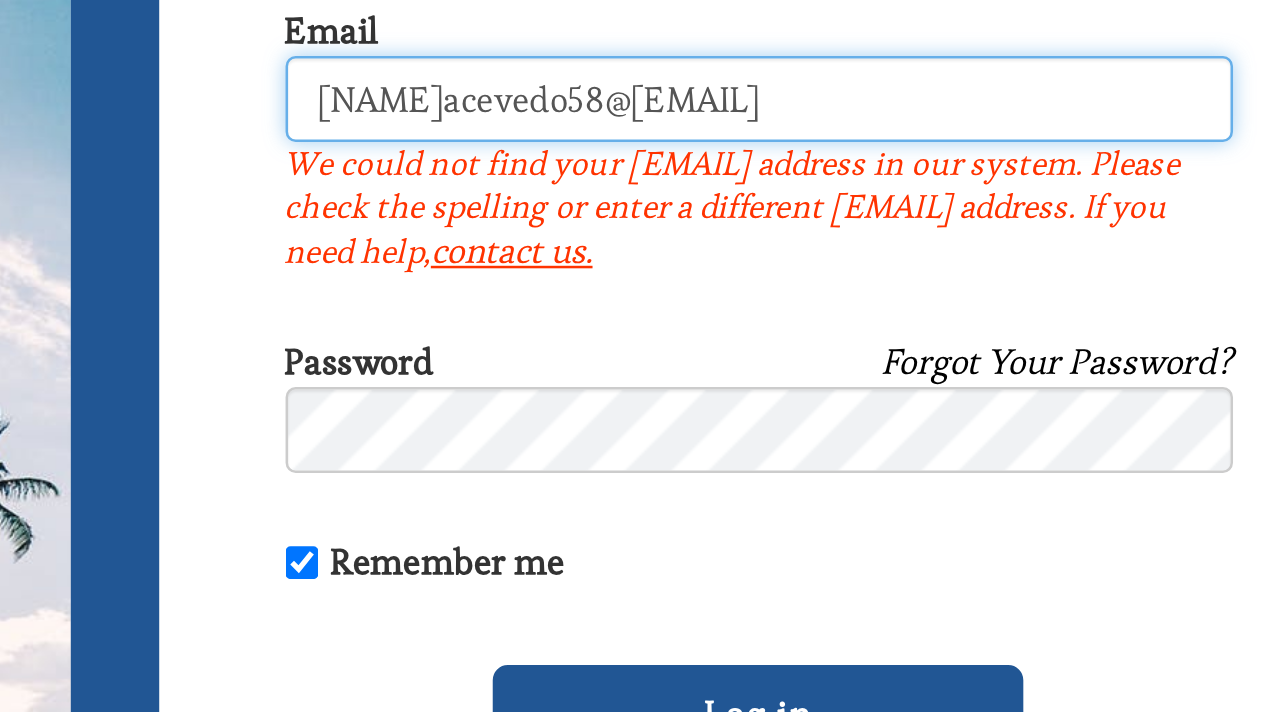 type on "[NAME]acevedo58@[EMAIL]" 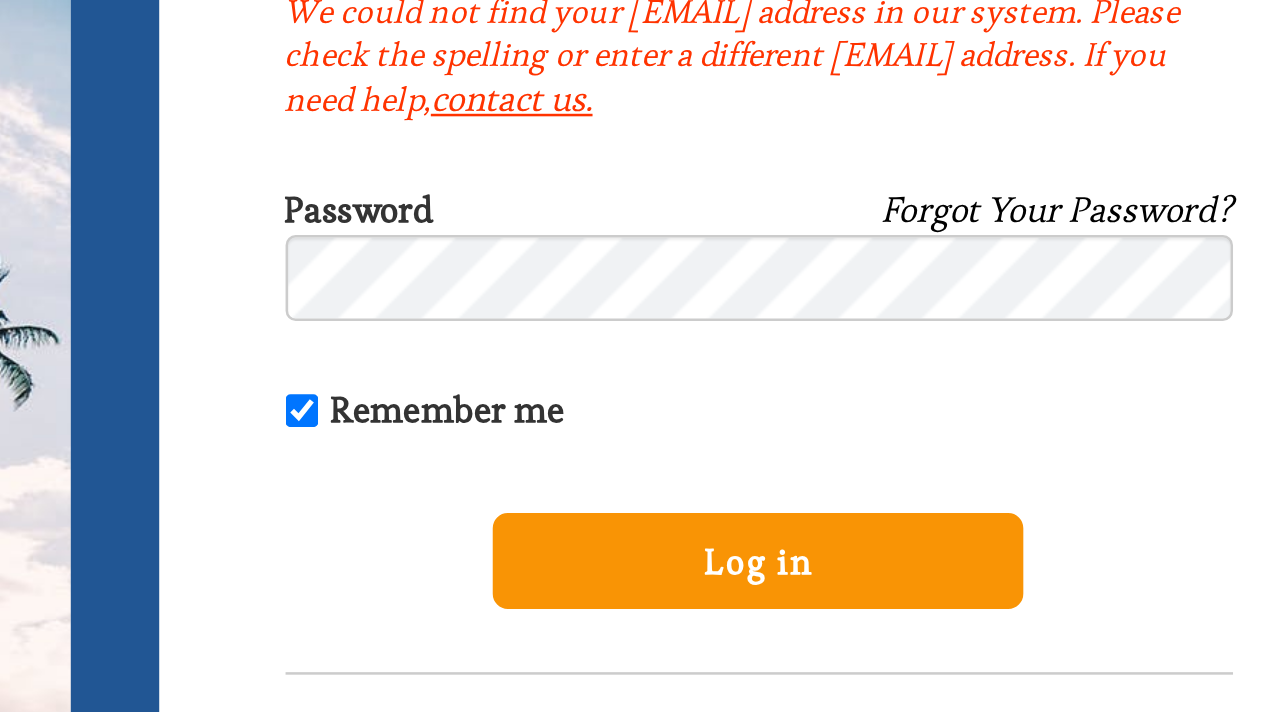 click on "Log in" at bounding box center (640, 526) 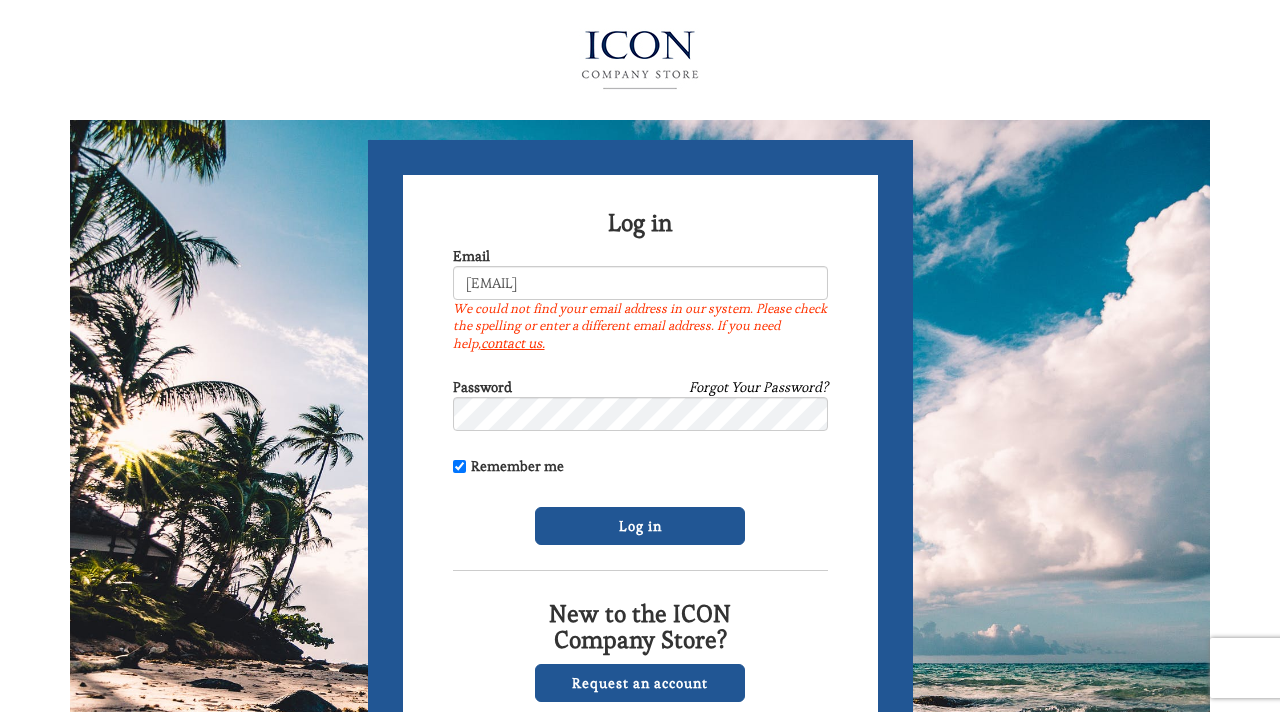 scroll, scrollTop: 0, scrollLeft: 0, axis: both 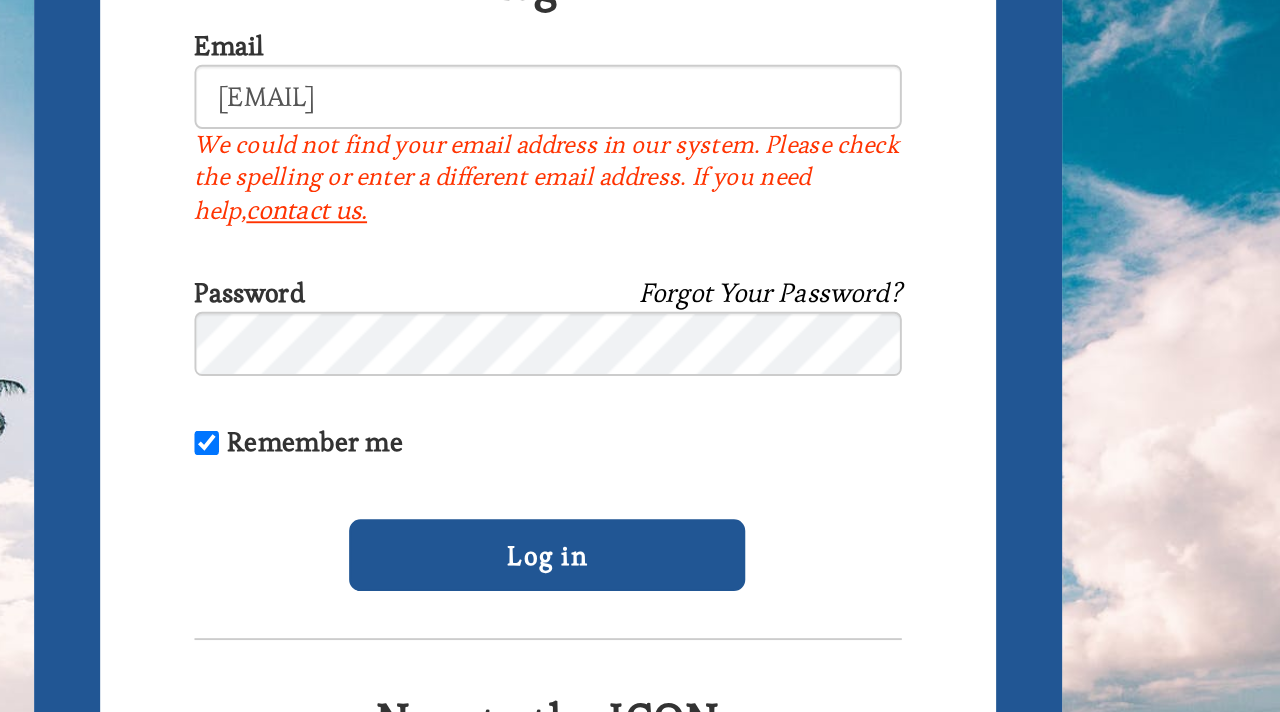 click on "Forgot Your Password?" at bounding box center (758, 387) 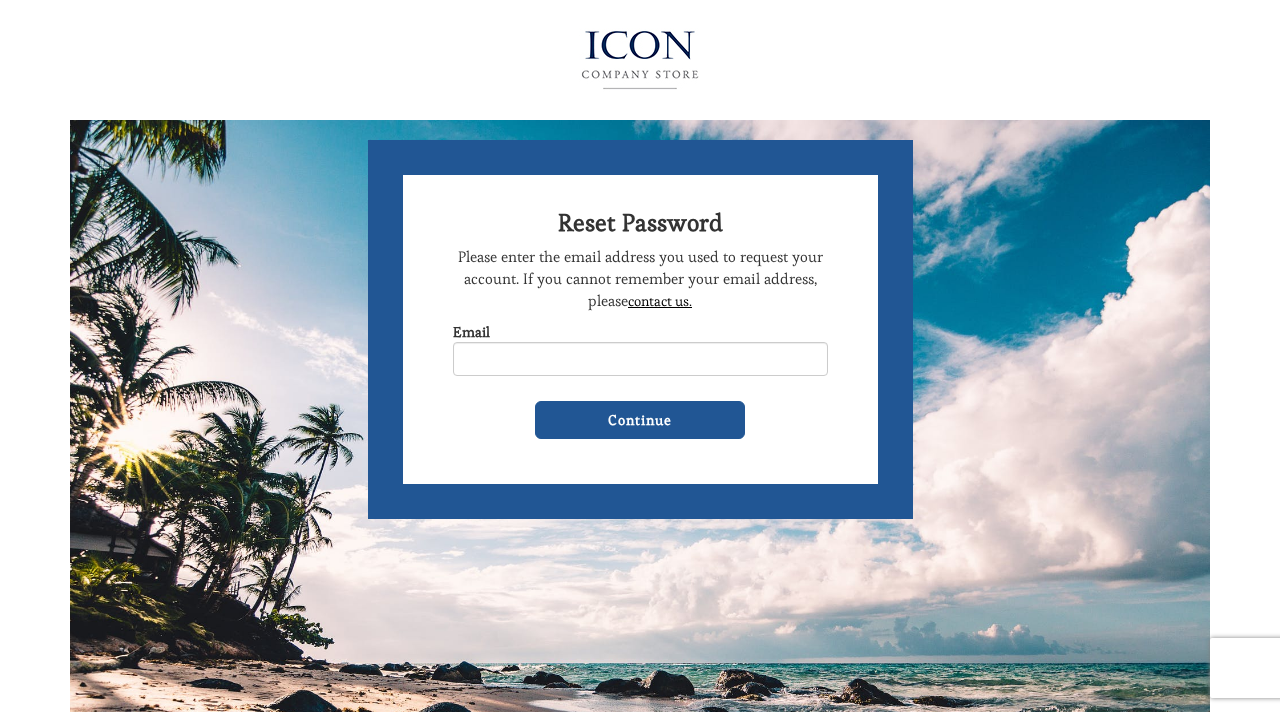 scroll, scrollTop: 0, scrollLeft: 0, axis: both 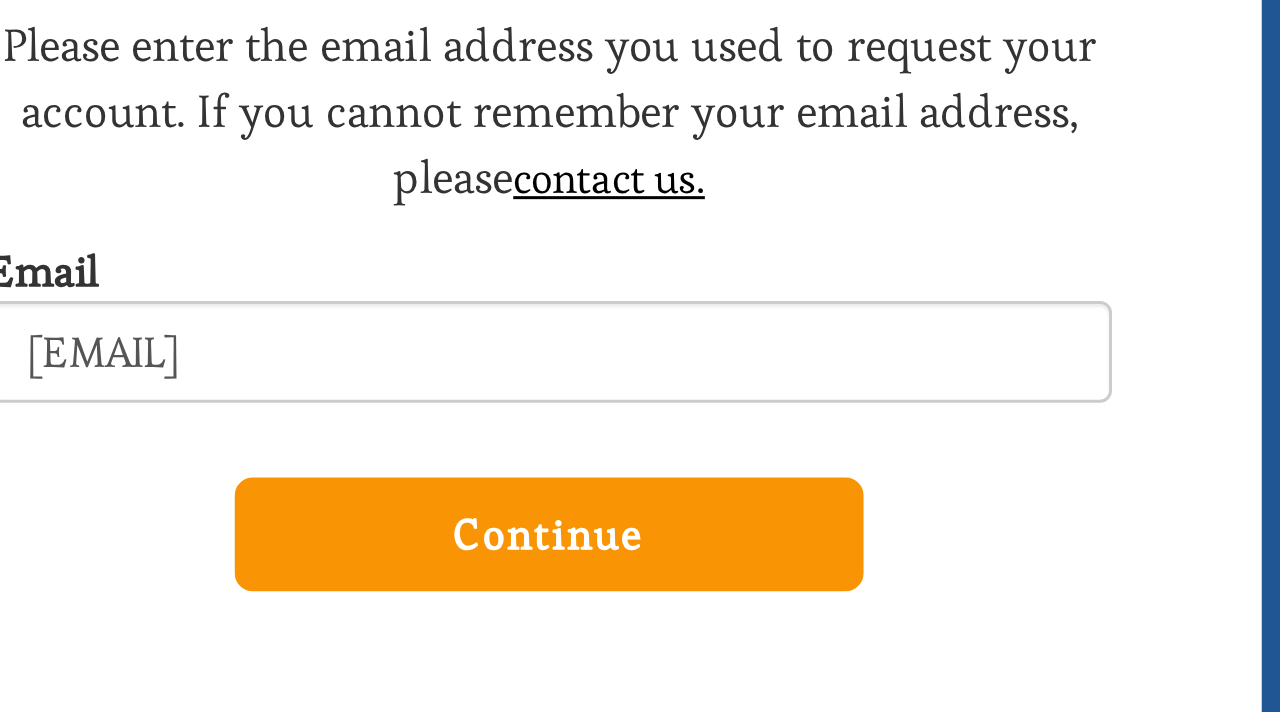 type on "[NAME]acevedo58@[EMAIL]" 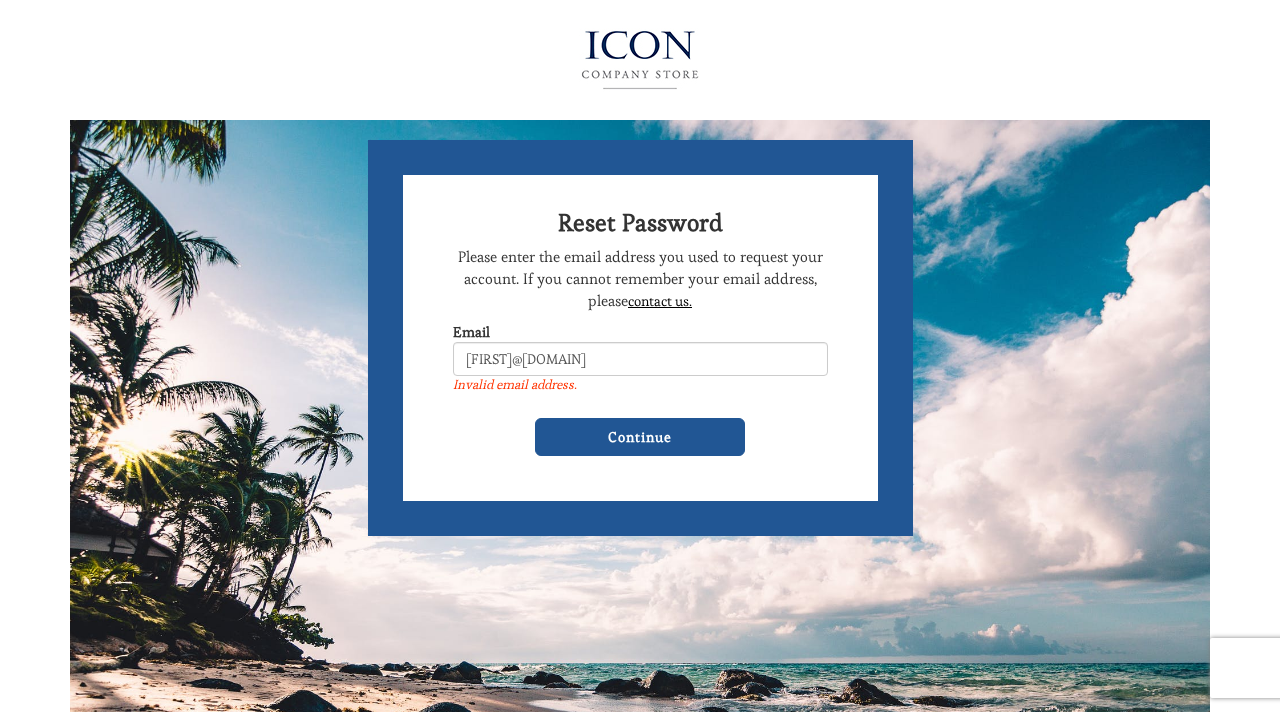 scroll, scrollTop: 0, scrollLeft: 0, axis: both 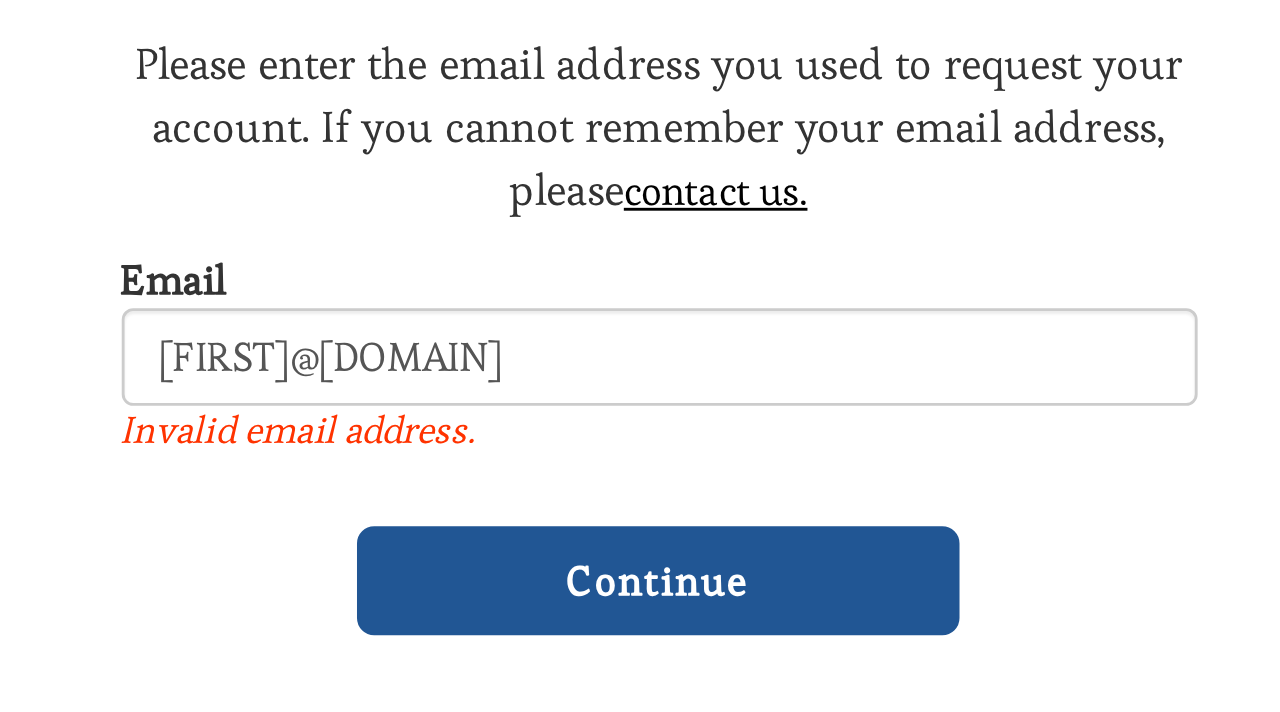 drag, startPoint x: 656, startPoint y: 357, endPoint x: 500, endPoint y: 366, distance: 156.2594 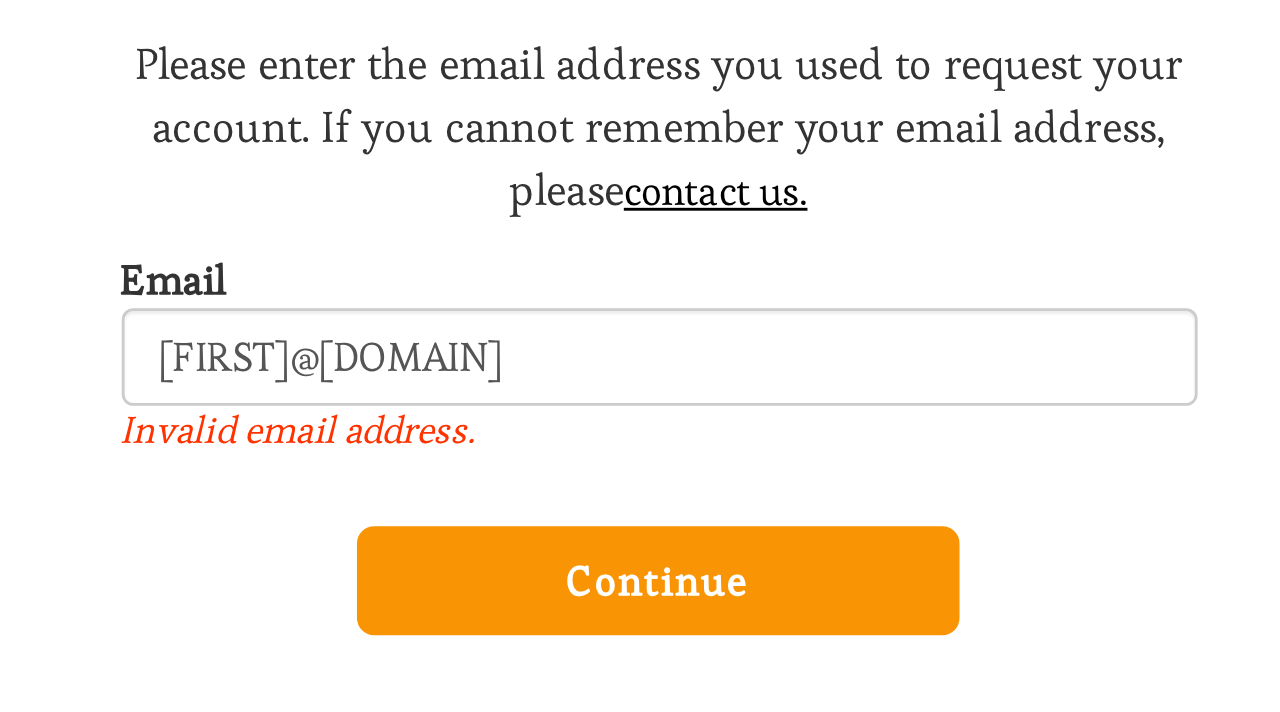 click on "Continue" at bounding box center [640, 437] 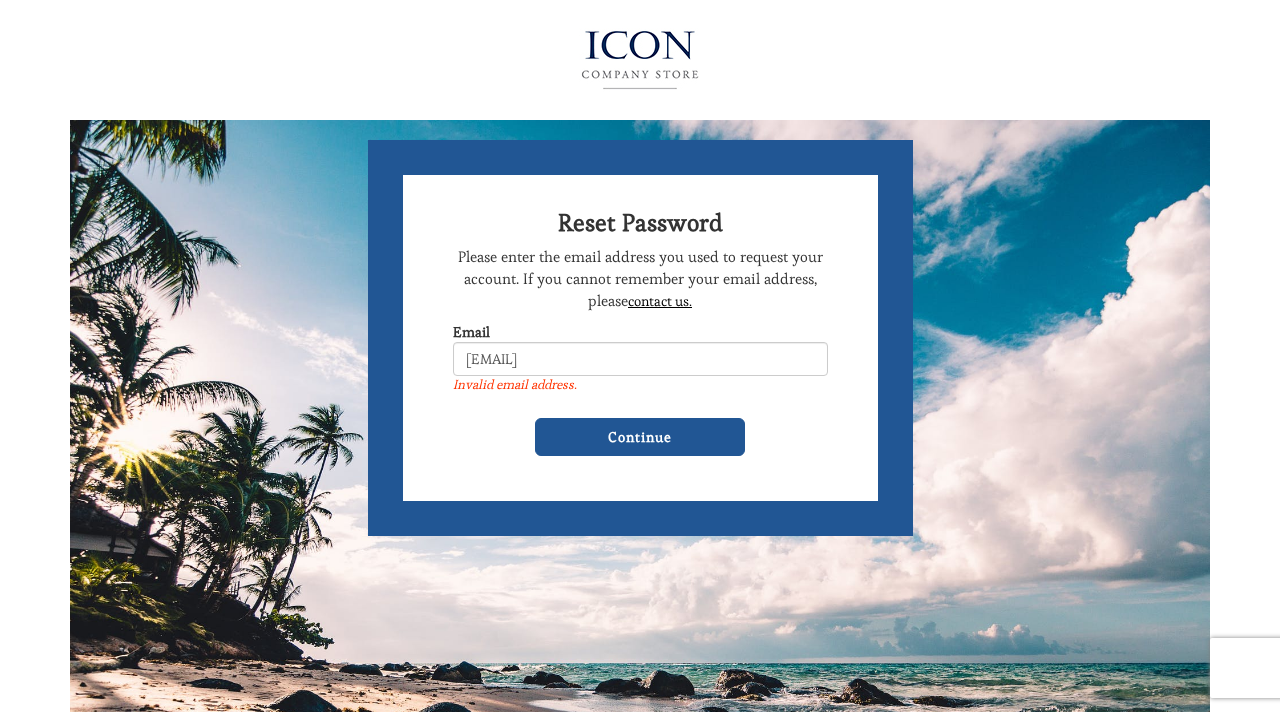 scroll, scrollTop: 0, scrollLeft: 0, axis: both 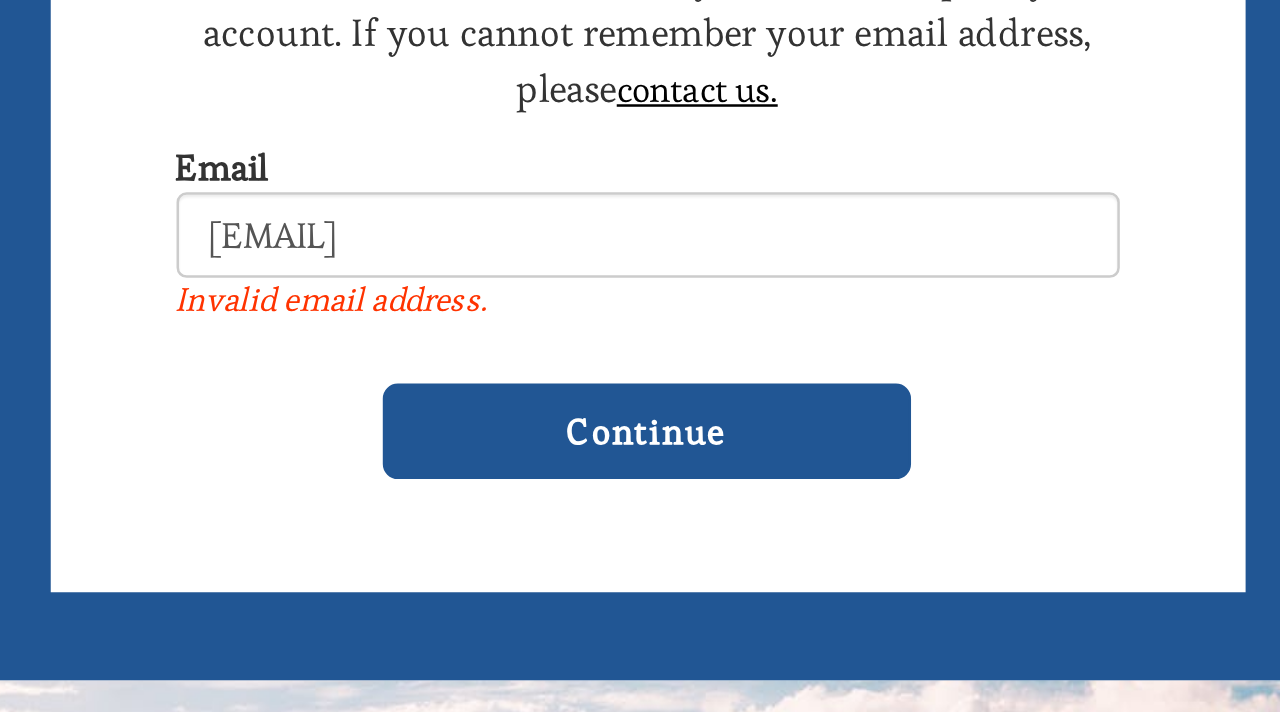 click on "marthaacedo58marthaacevedo58@gmail.com" at bounding box center (640, 359) 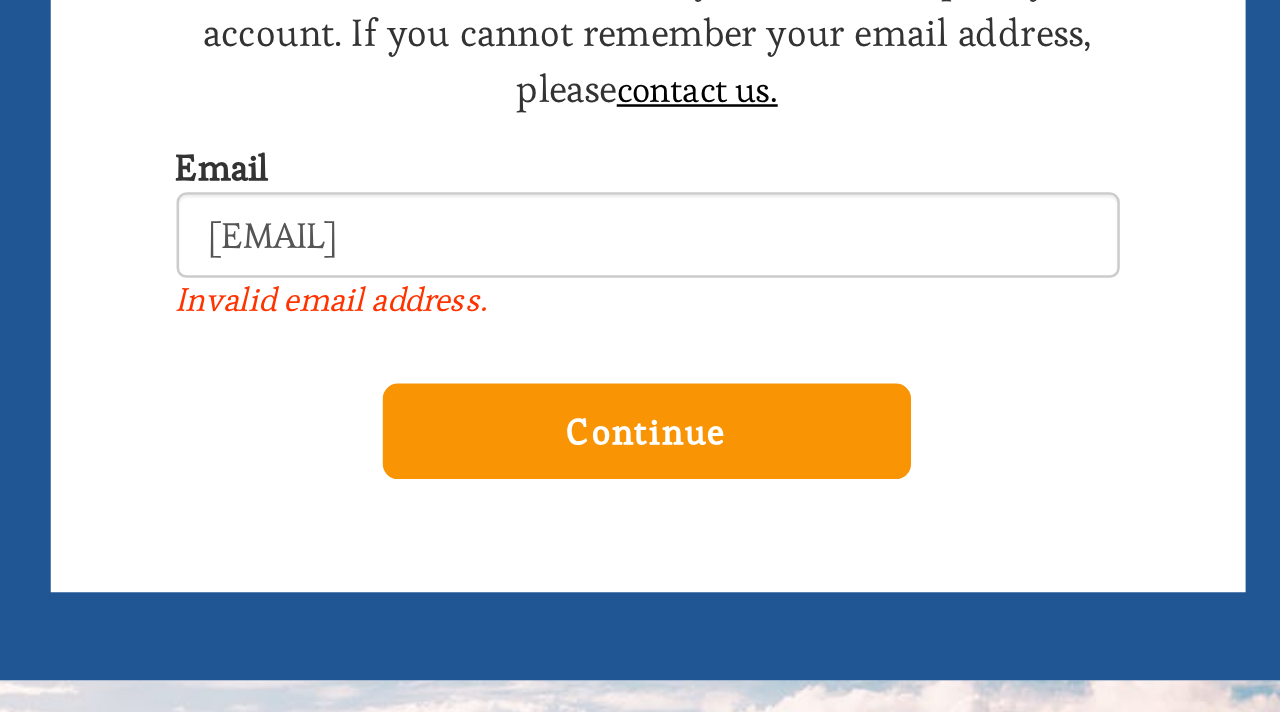 type on "[NAME]acedo58@[EMAIL]" 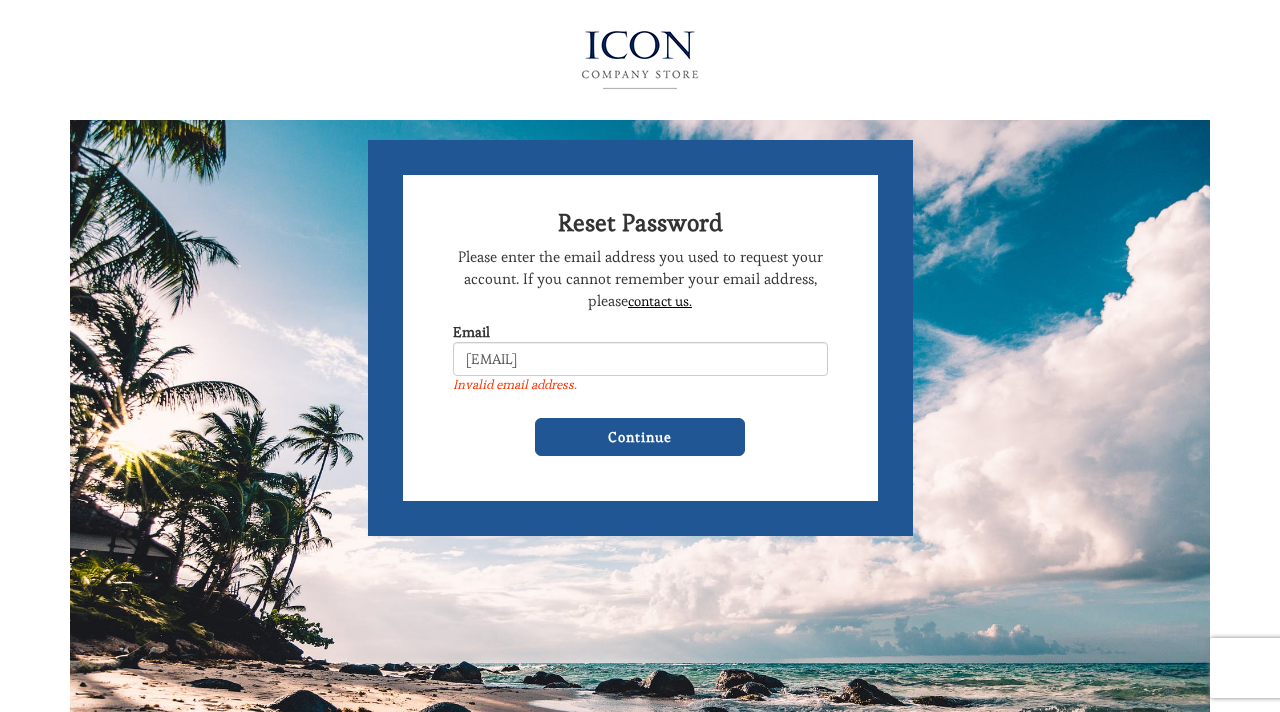 scroll, scrollTop: 0, scrollLeft: 0, axis: both 